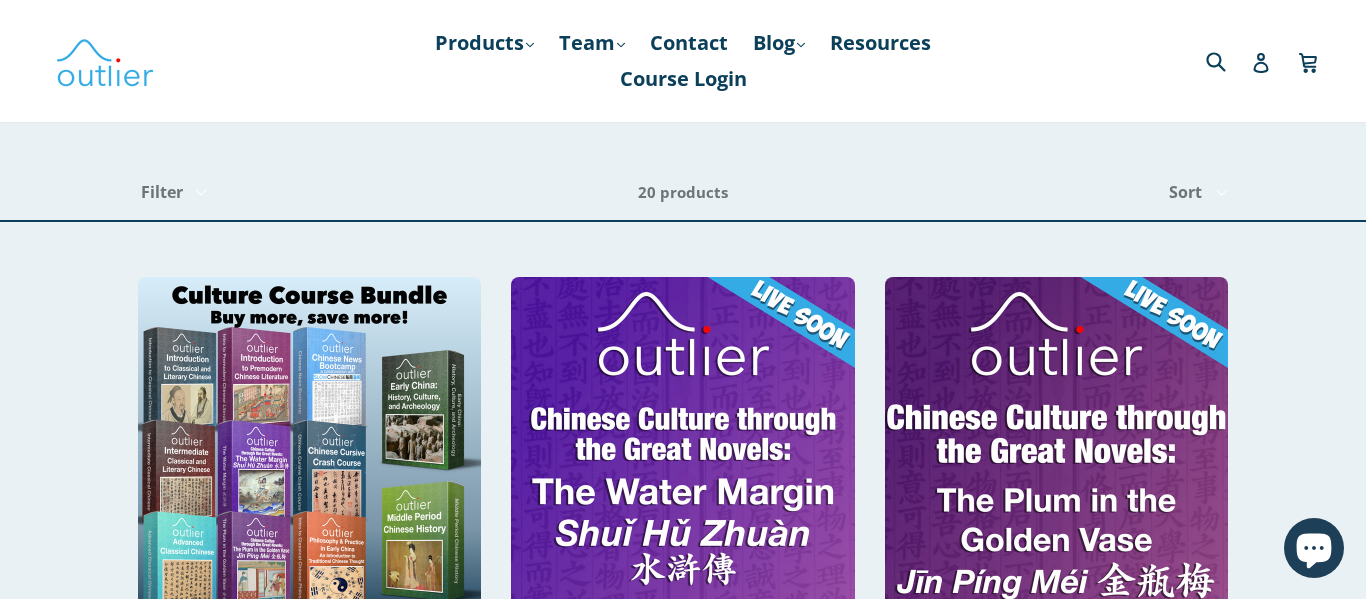 scroll, scrollTop: 280, scrollLeft: 0, axis: vertical 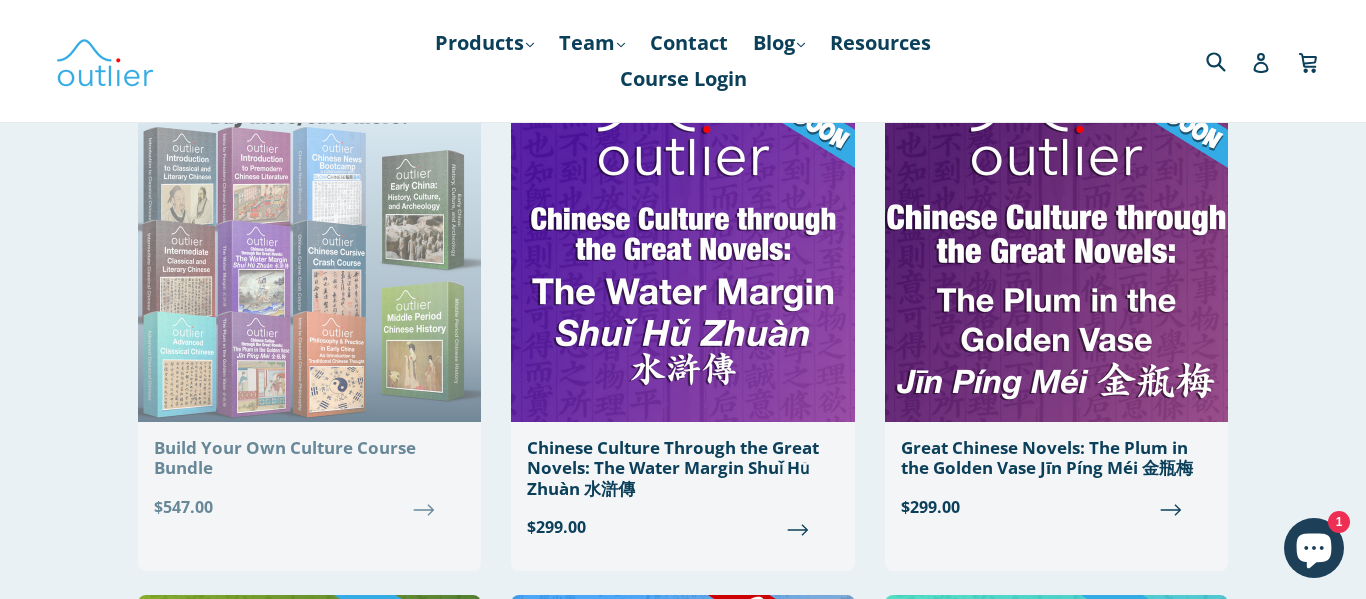 click on "$547.00" at bounding box center [309, 507] 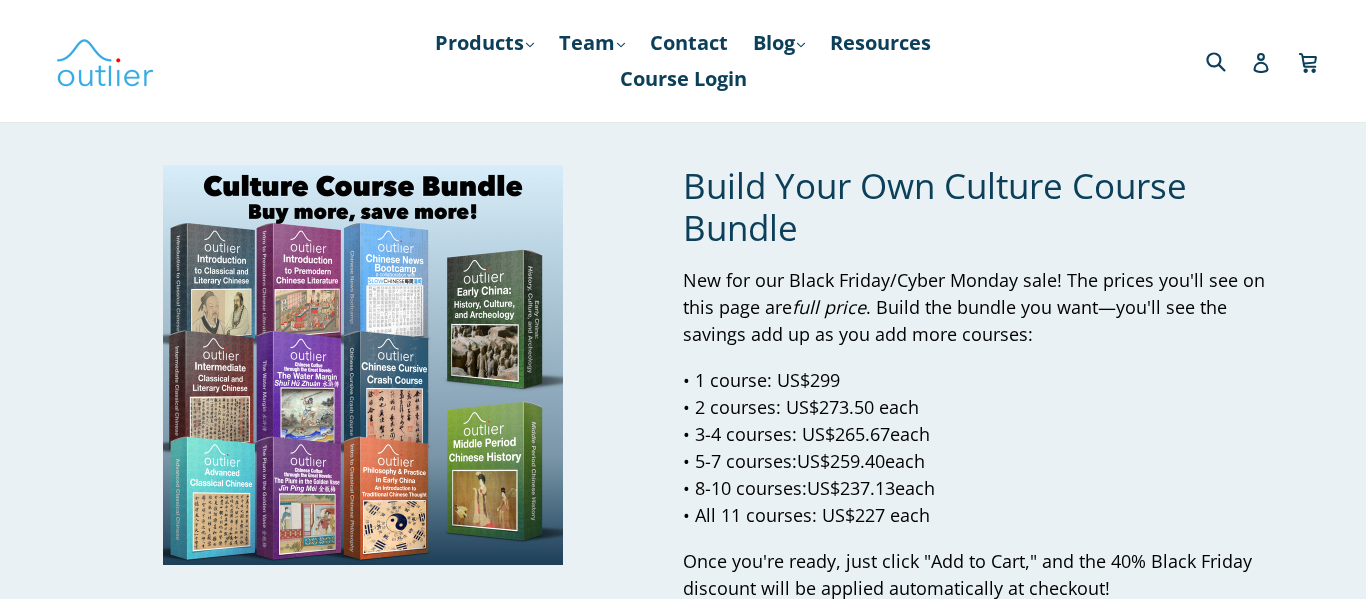 scroll, scrollTop: 0, scrollLeft: 0, axis: both 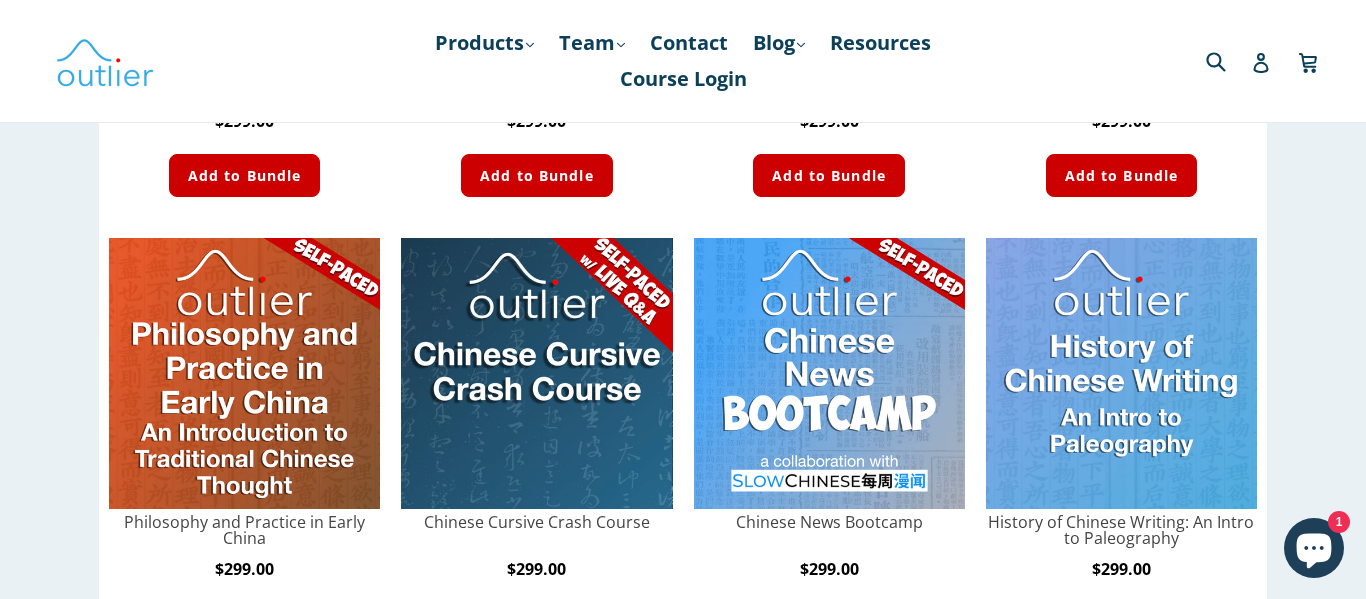 click at bounding box center [1121, 373] 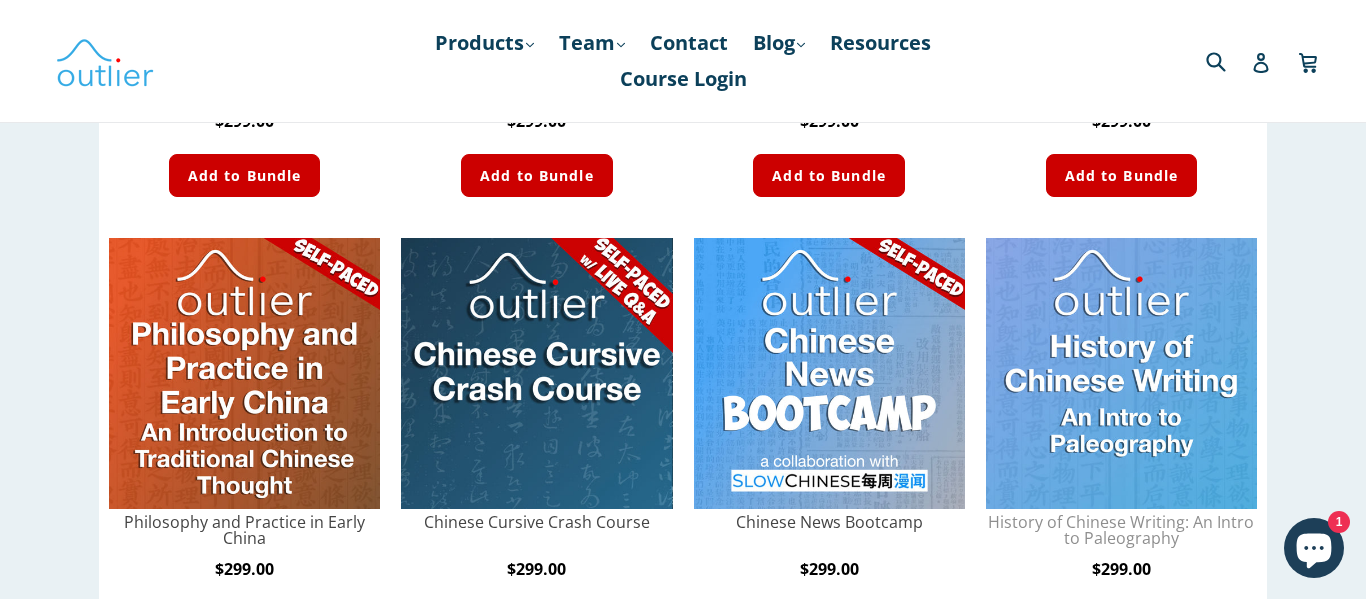 click on "History of Chinese Writing: An Intro to Paleography   - Course" at bounding box center (1121, 530) 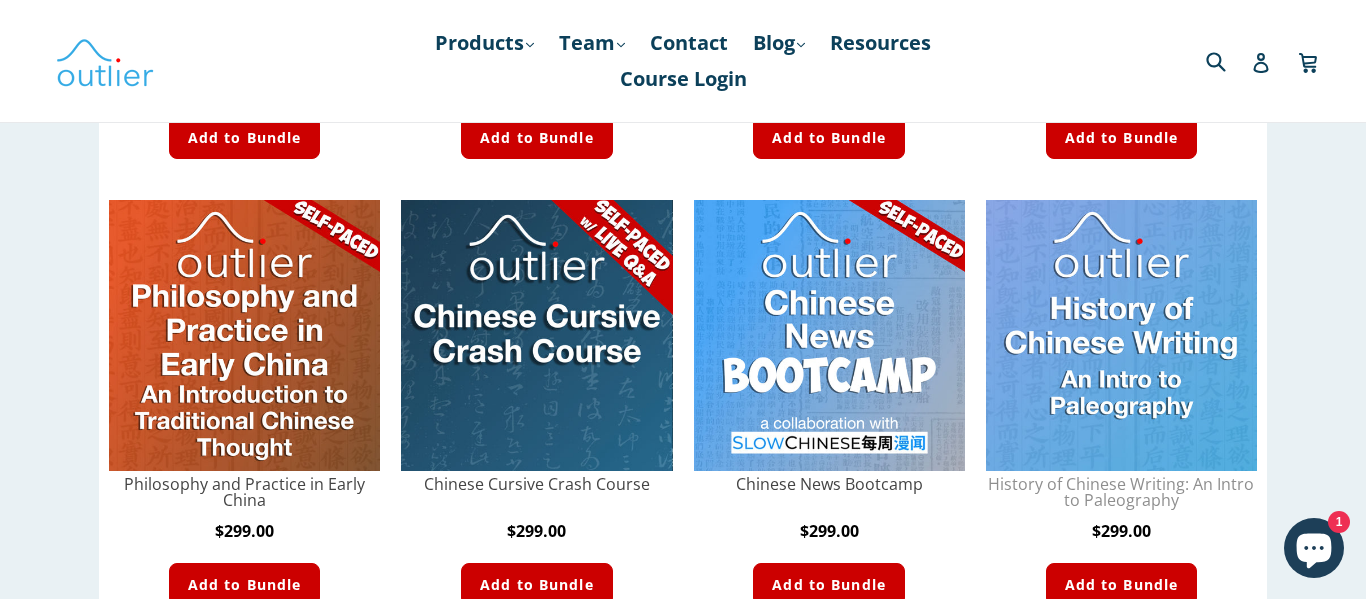 scroll, scrollTop: 1342, scrollLeft: 0, axis: vertical 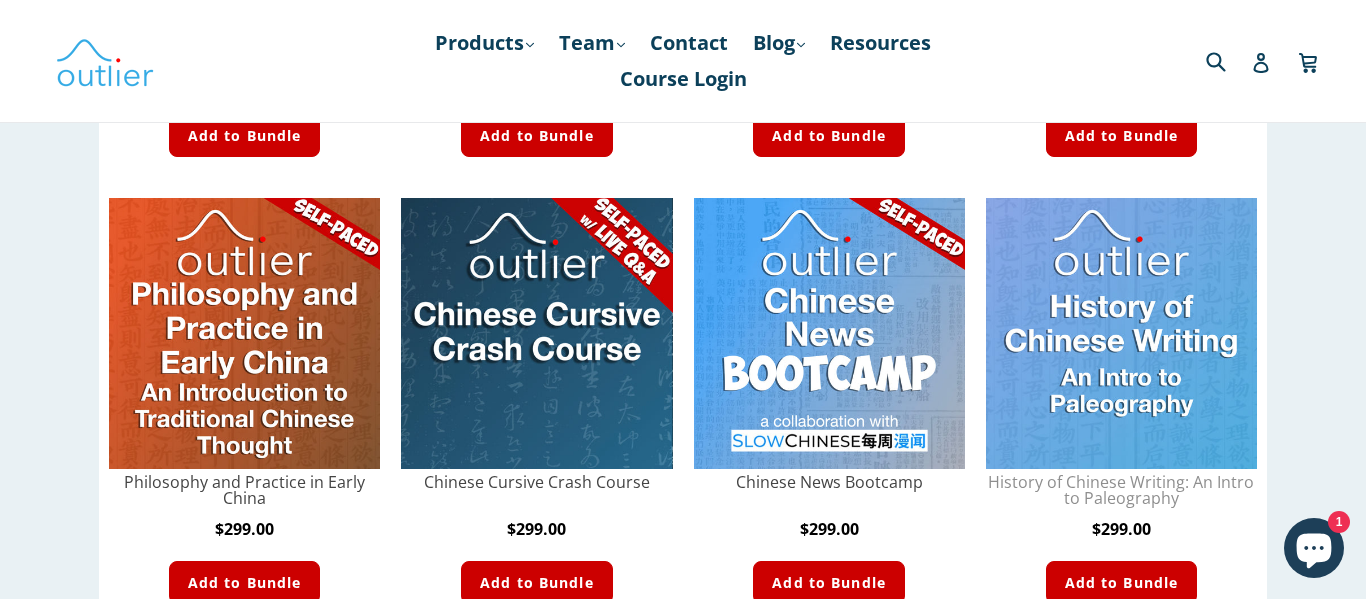 click on "History of Chinese Writing: An Intro to Paleography   - Course" at bounding box center (1121, 490) 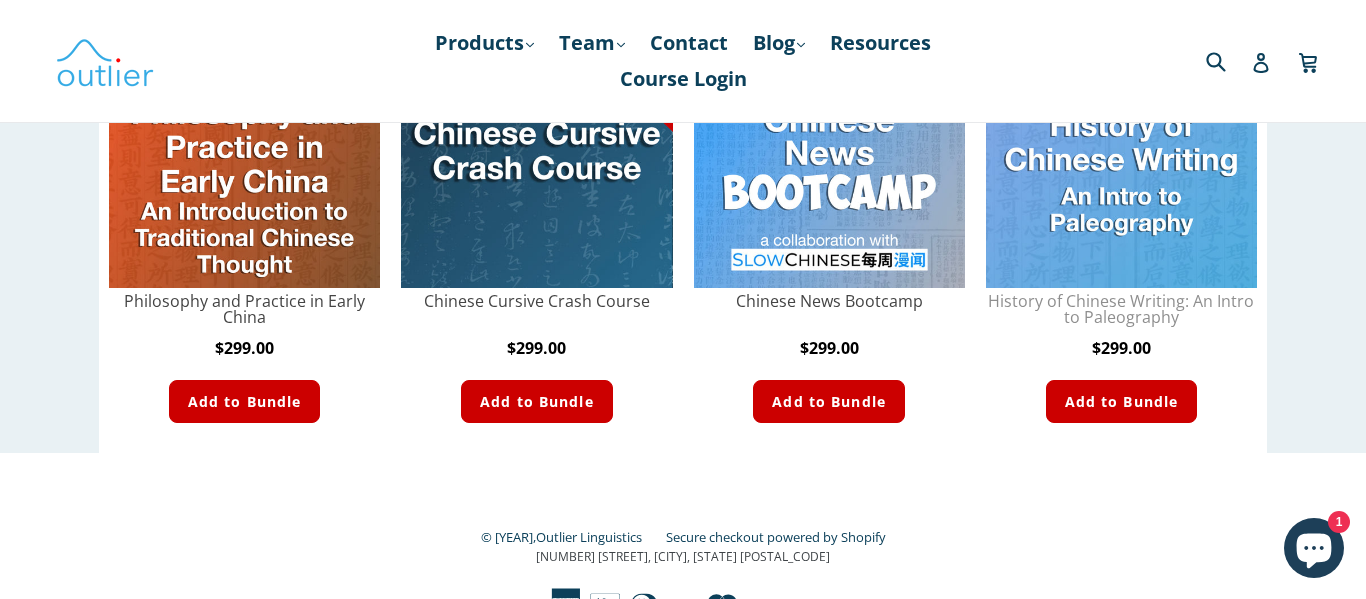 scroll, scrollTop: 1542, scrollLeft: 0, axis: vertical 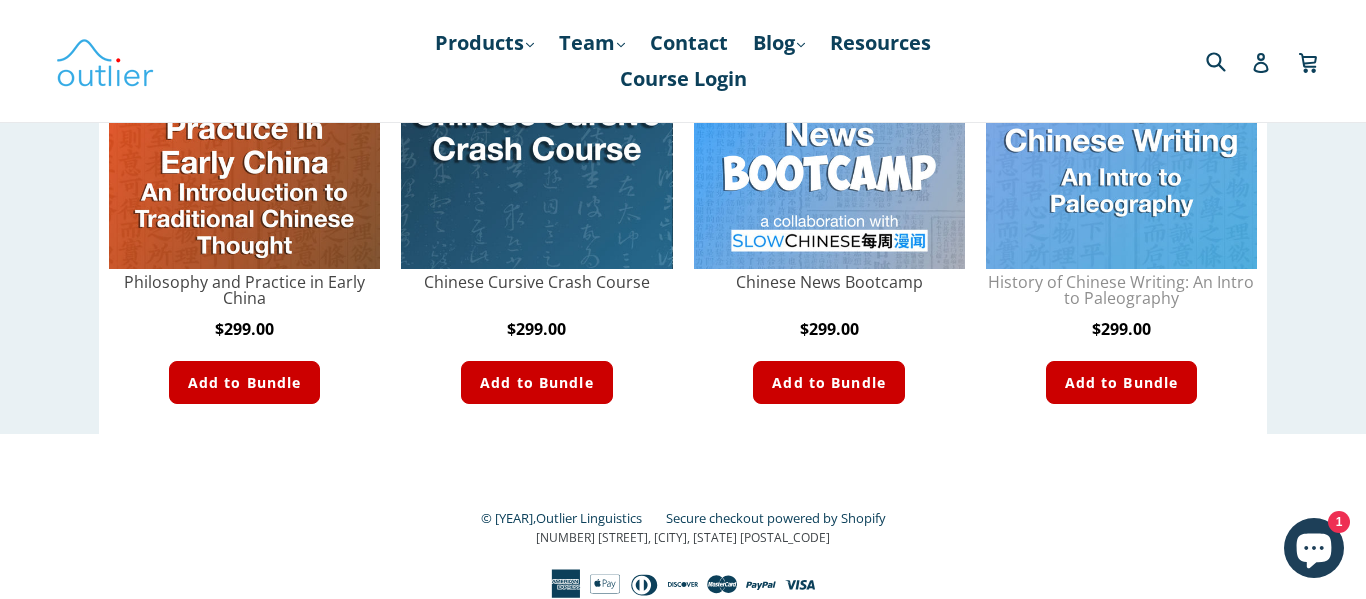 click on "History of Chinese Writing: An Intro to Paleography   - Course" at bounding box center [1121, 290] 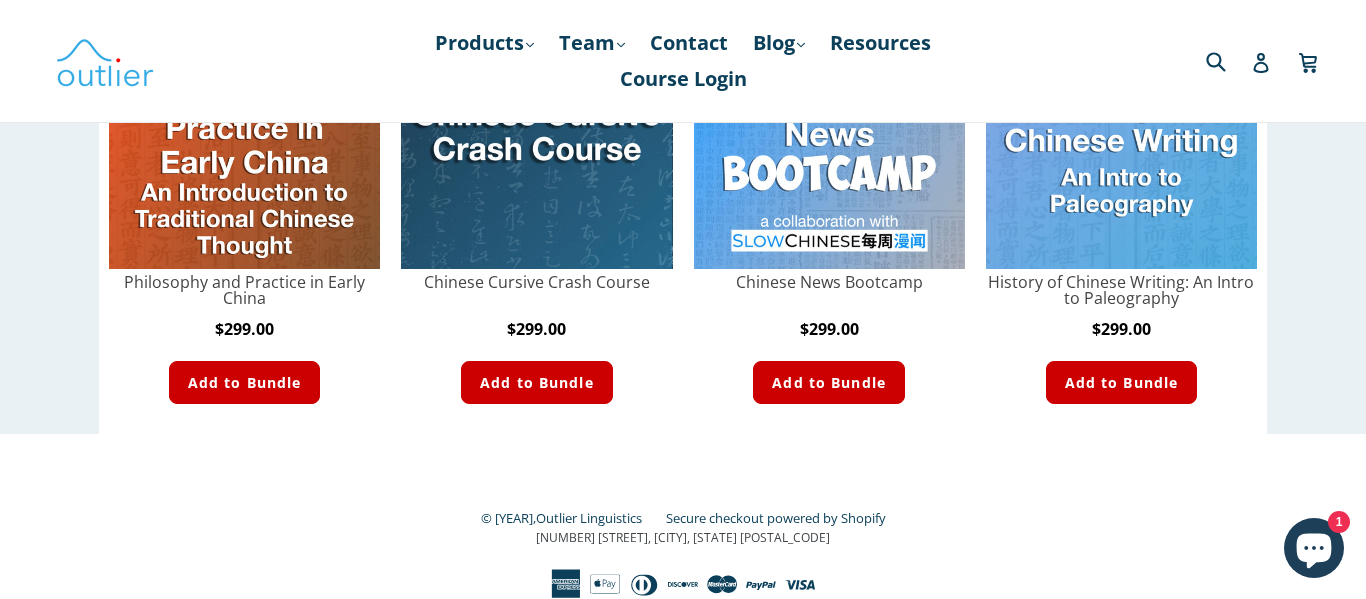 click on "Choose  at least 2 items from Culture Courses  Introduction to Classical/Literary Chinese - Online Course   - Course Thinkific $ 299.00  USD Add to Bundle Intermediate Classical/Literary Chinese   - Course Thinkific $ 299.00  USD Add to Bundle Advanced Classical/Literary Chinese   - Course Thinkific $ 299.00  USD Add to Bundle Introduction to Premodern Chinese Literature   - Course Thinkific $ 299.00  USD Add to Bundle Chinese Culture Through the Great Novels: The Water Margin Shuǐ Hǔ Zhuàn 水滸傳   - Course Thinkific $ 299.00  USD Add to Bundle Great Chinese Novels: The Plum in the Golden Vase Jīn Píng Méi 金瓶梅   - Course Thinkific $ 299.00  USD Add to Bundle Early China: History, Culture, and Archeology   - Course Thinkific $ 299.00  USD Add to Bundle Middle Period Chinese History   - Course Thinkific $ 299.00  USD Add to Bundle Philosophy and Practice in Early China   - Course Thinkific $ 299.00  USD Add to Bundle Chinese Cursive Crash Course   - Course Thinkific $ 299.00  USD $ $" at bounding box center (683, -245) 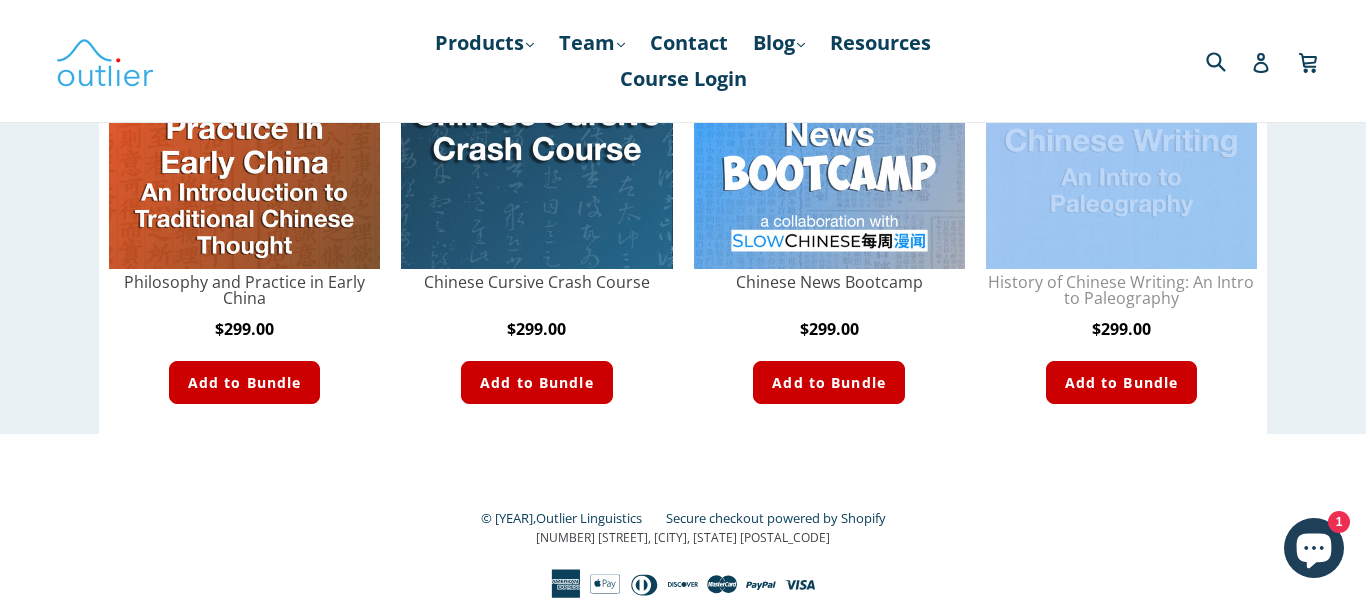 click on "History of Chinese Writing: An Intro to Paleography   - Course" at bounding box center [1121, 290] 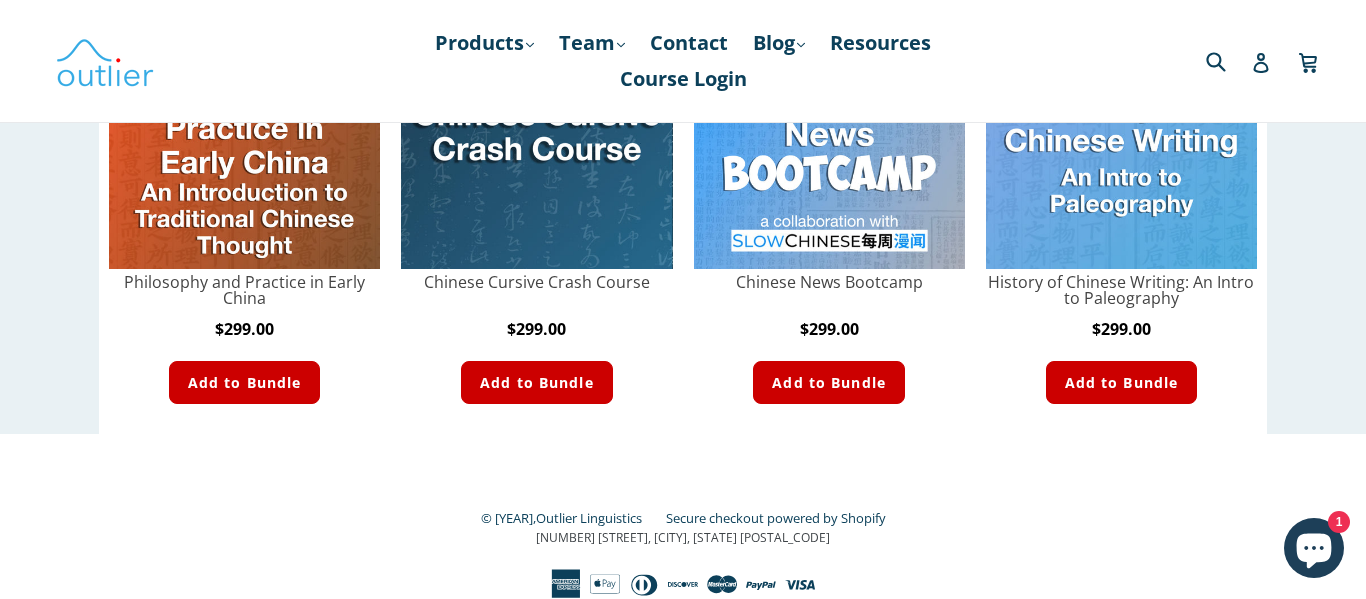 click on "Choose  at least 2 items from Culture Courses  Introduction to Classical/Literary Chinese - Online Course   - Course Thinkific $ 299.00  USD Add to Bundle Intermediate Classical/Literary Chinese   - Course Thinkific $ 299.00  USD Add to Bundle Advanced Classical/Literary Chinese   - Course Thinkific $ 299.00  USD Add to Bundle Introduction to Premodern Chinese Literature   - Course Thinkific $ 299.00  USD Add to Bundle Chinese Culture Through the Great Novels: The Water Margin Shuǐ Hǔ Zhuàn 水滸傳   - Course Thinkific $ 299.00  USD Add to Bundle Great Chinese Novels: The Plum in the Golden Vase Jīn Píng Méi 金瓶梅   - Course Thinkific $ 299.00  USD Add to Bundle Early China: History, Culture, and Archeology   - Course Thinkific $ 299.00  USD Add to Bundle Middle Period Chinese History   - Course Thinkific $ 299.00  USD Add to Bundle Philosophy and Practice in Early China   - Course Thinkific $ 299.00  USD Add to Bundle Chinese Cursive Crash Course   - Course Thinkific $ 299.00  USD Add to Bundle $" 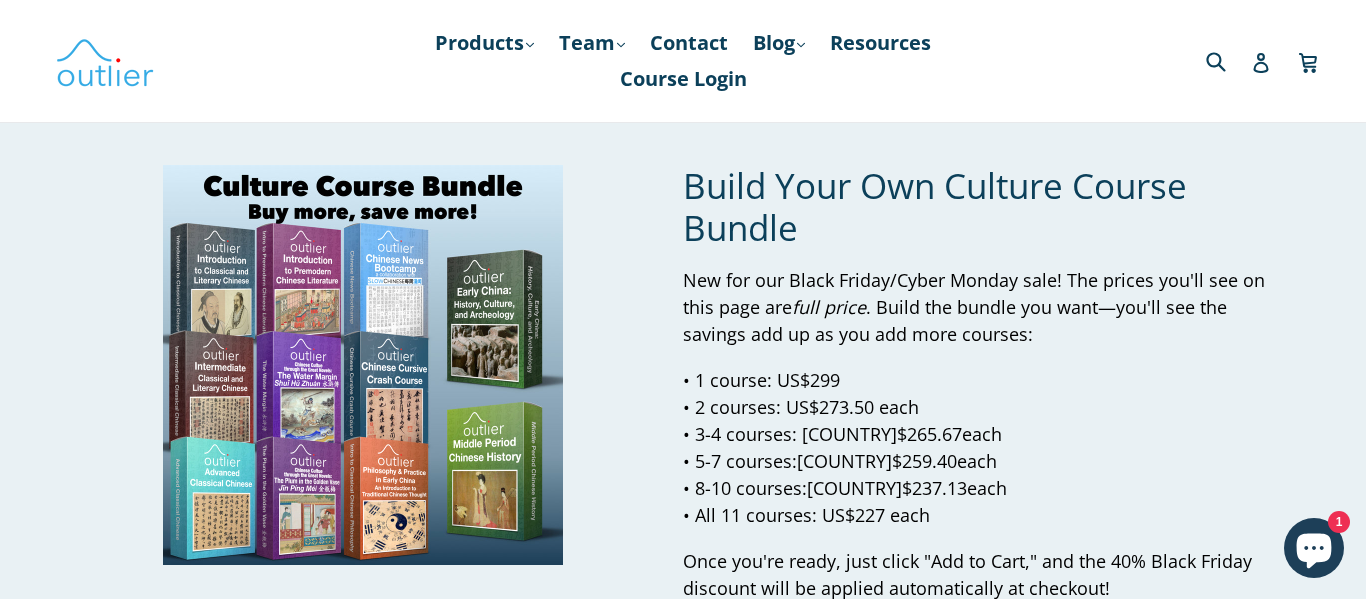 scroll, scrollTop: 0, scrollLeft: 0, axis: both 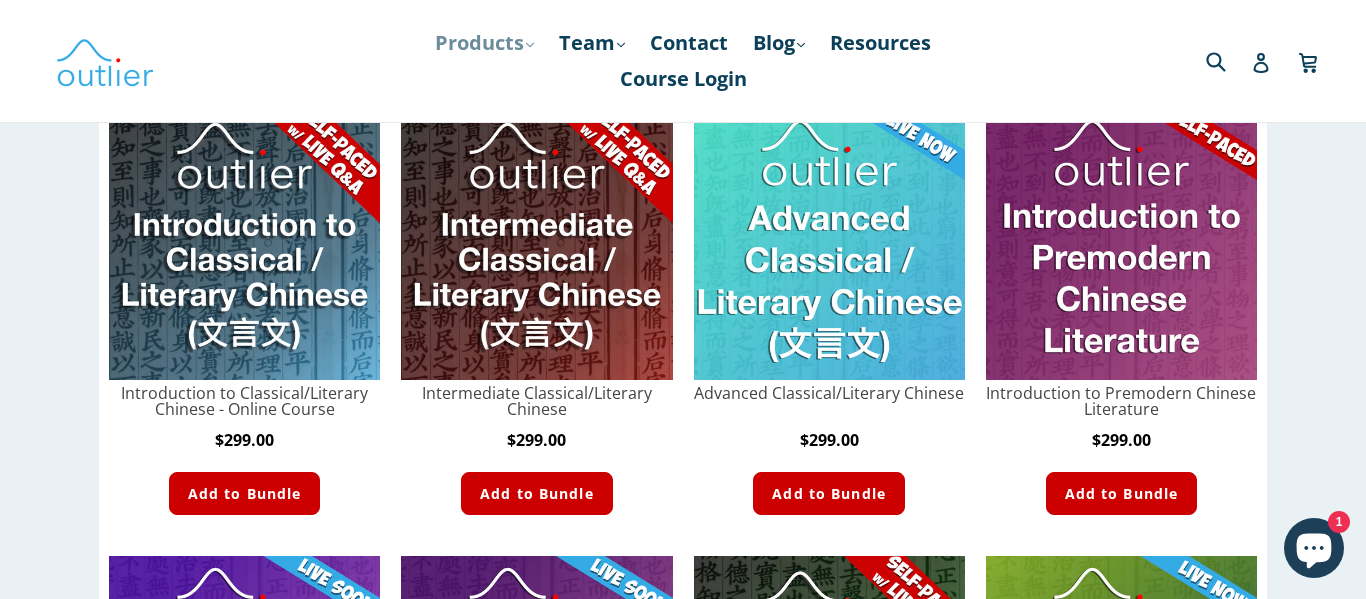click on "Products
.cls-1{fill:#231f20}
expand" at bounding box center [484, 43] 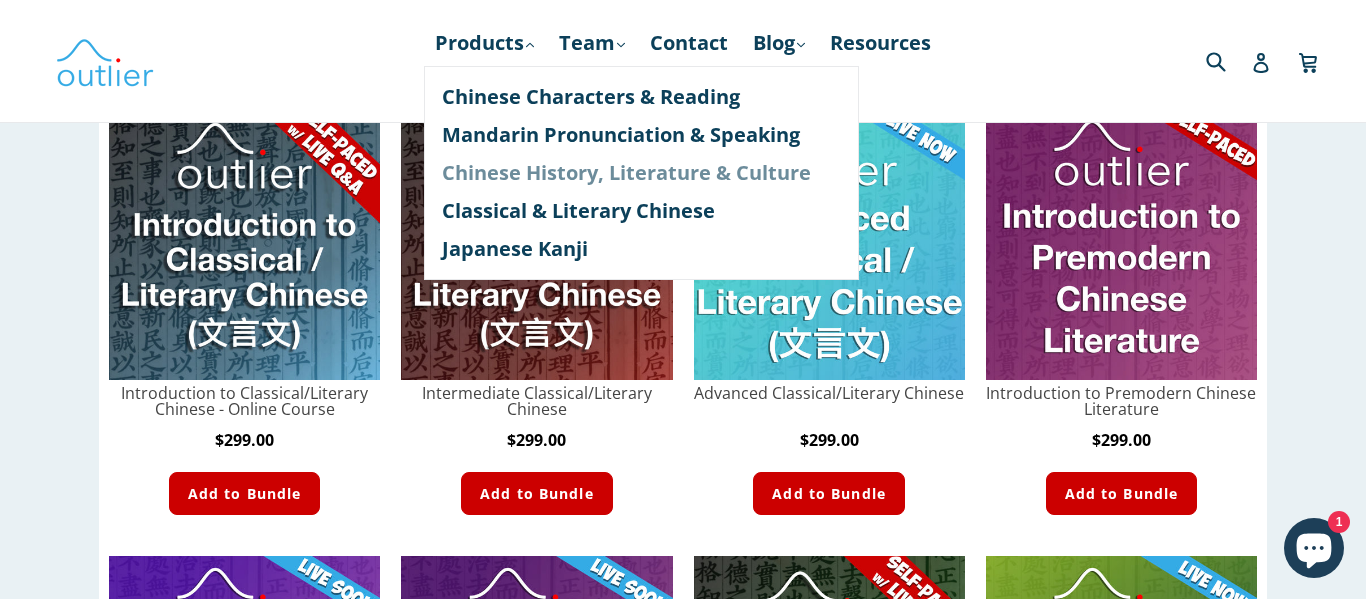 click on "Chinese History, Literature & Culture" at bounding box center [641, 173] 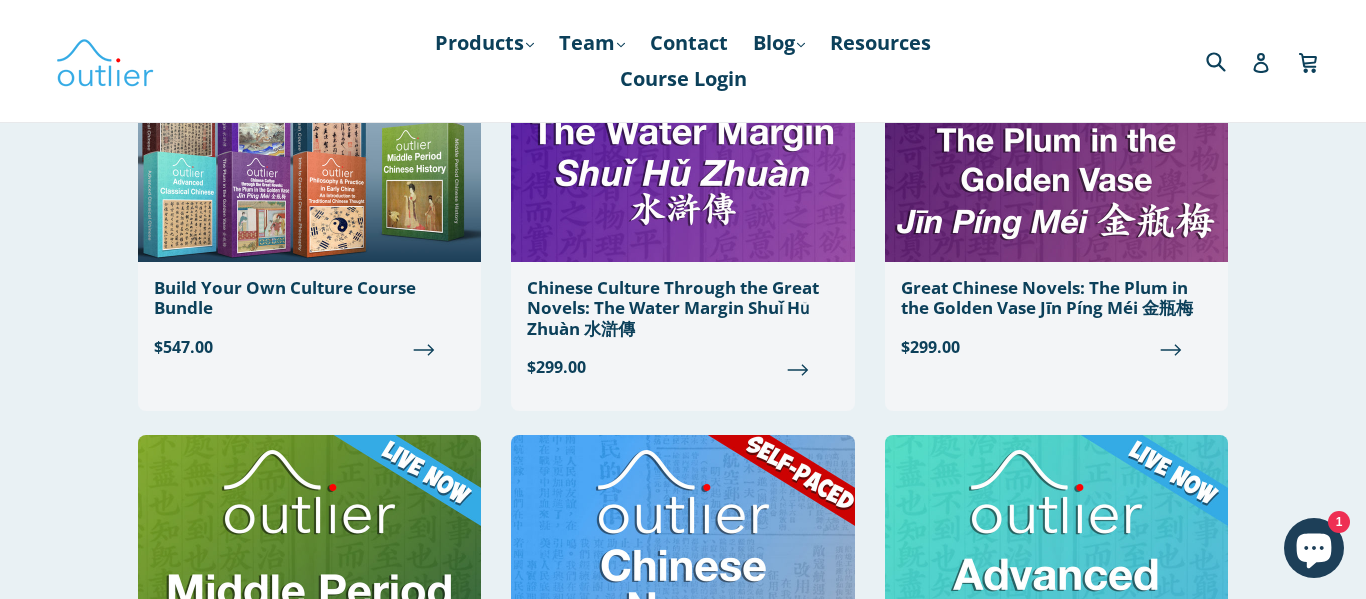 scroll, scrollTop: 0, scrollLeft: 0, axis: both 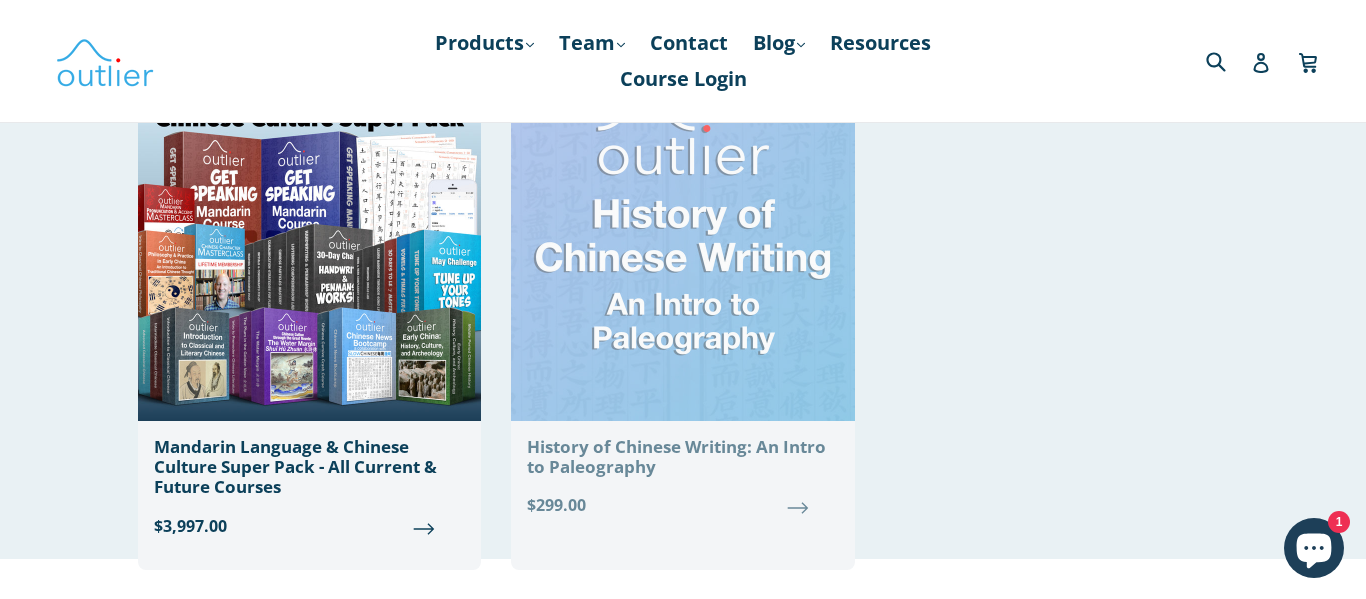 click on "History of Chinese Writing: An Intro to Paleography
Regular price
$299.00" at bounding box center [682, 305] 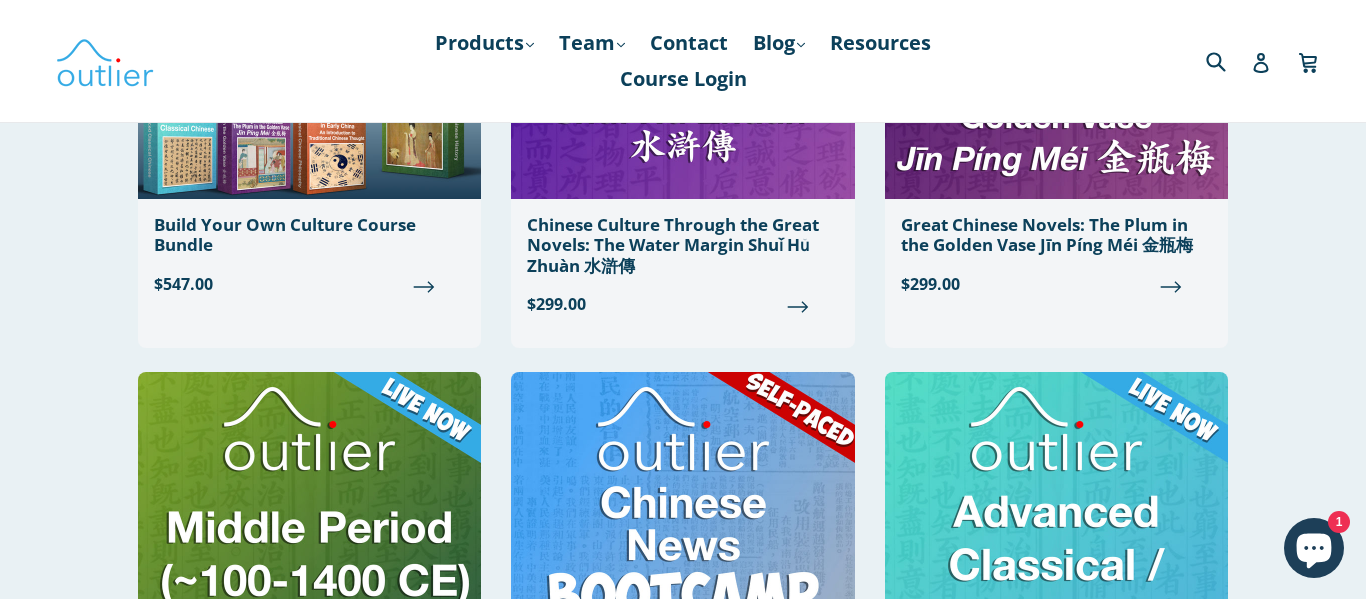 scroll, scrollTop: 440, scrollLeft: 0, axis: vertical 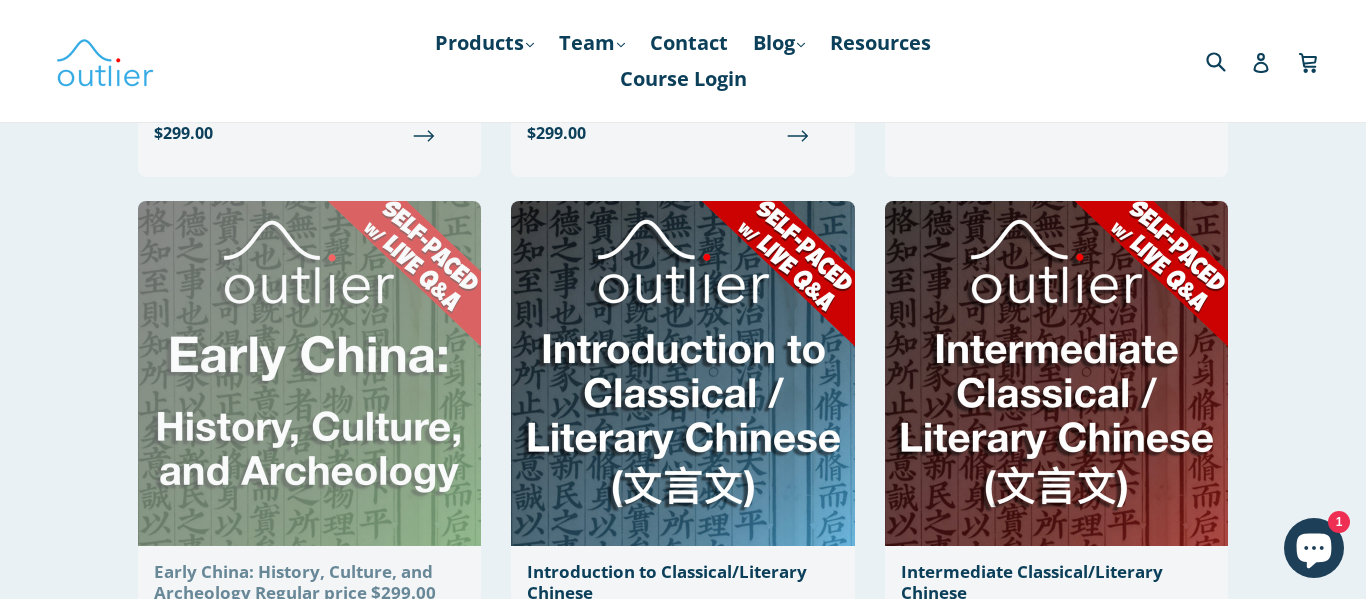 click at bounding box center (309, 373) 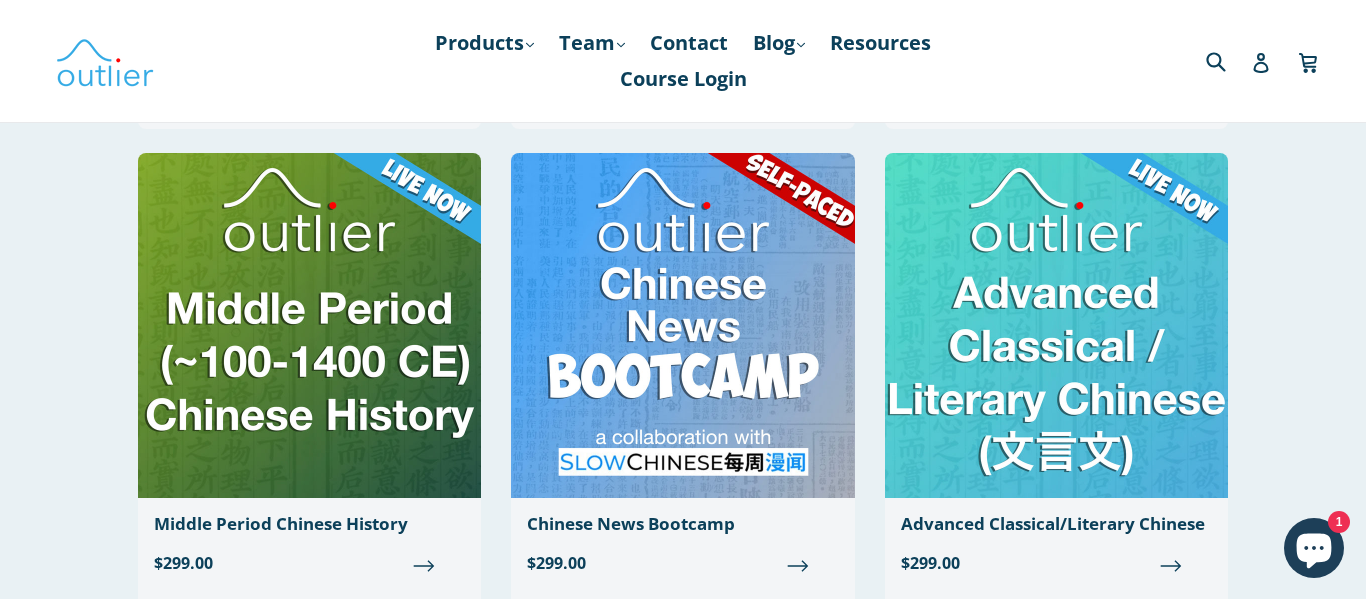 scroll, scrollTop: 609, scrollLeft: 0, axis: vertical 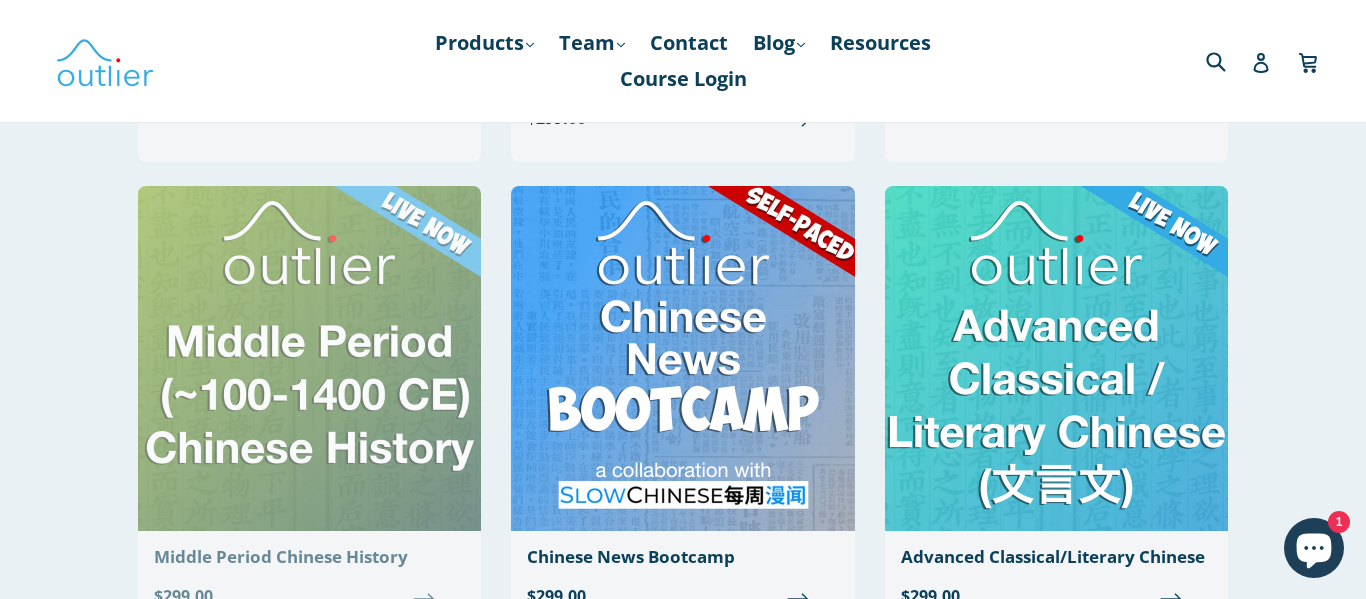 click at bounding box center [309, 358] 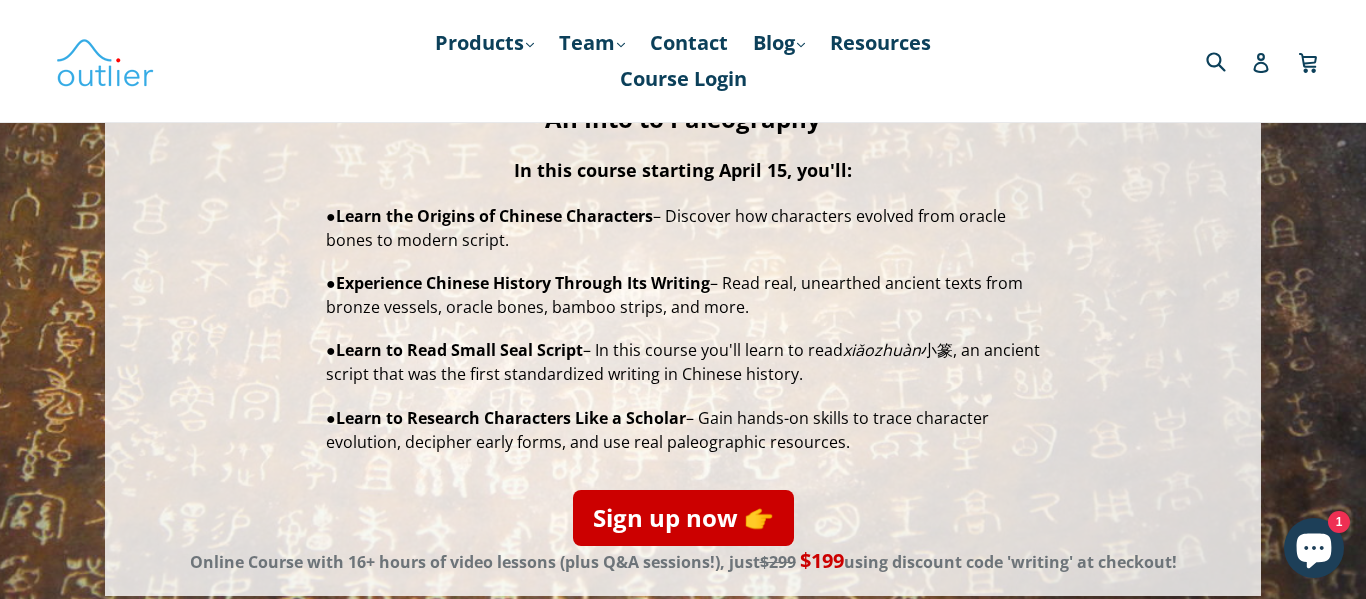 scroll, scrollTop: 280, scrollLeft: 0, axis: vertical 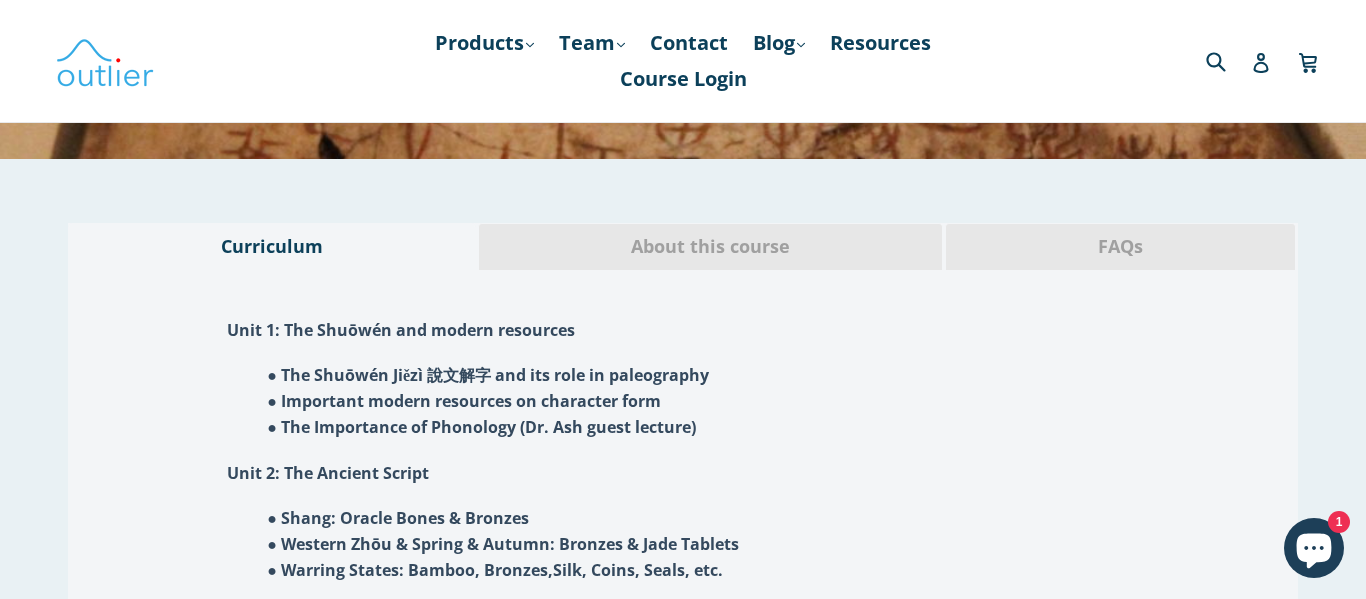 click on "FAQs" at bounding box center (1120, 247) 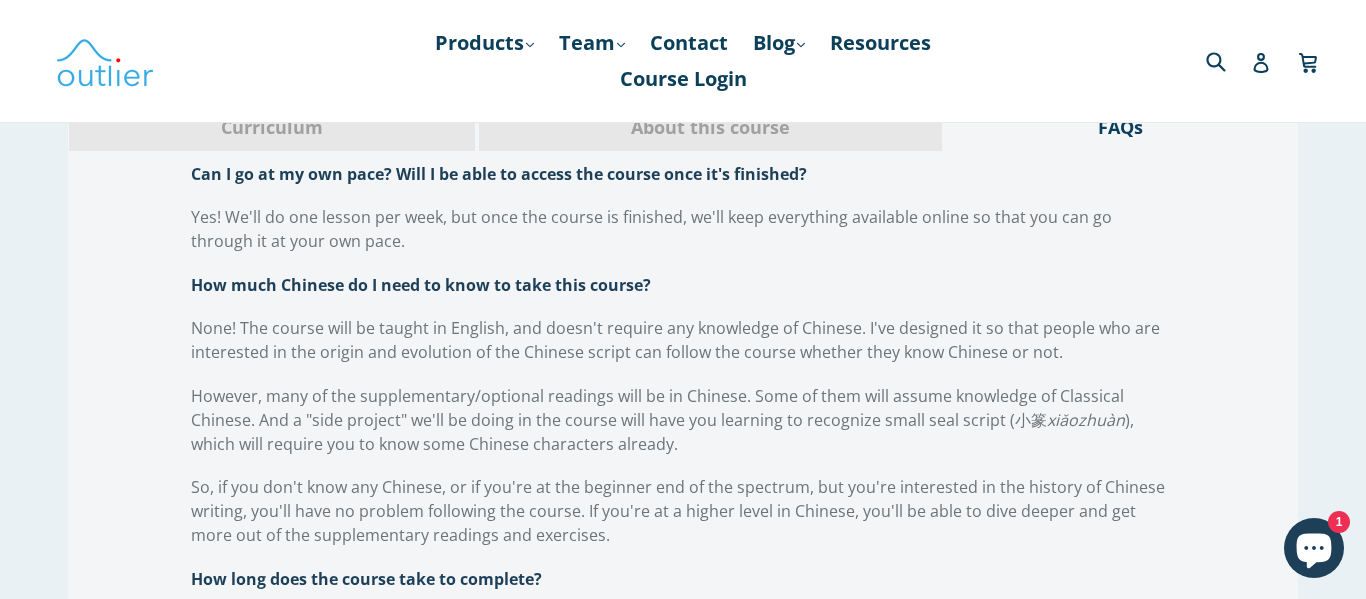 scroll, scrollTop: 1320, scrollLeft: 0, axis: vertical 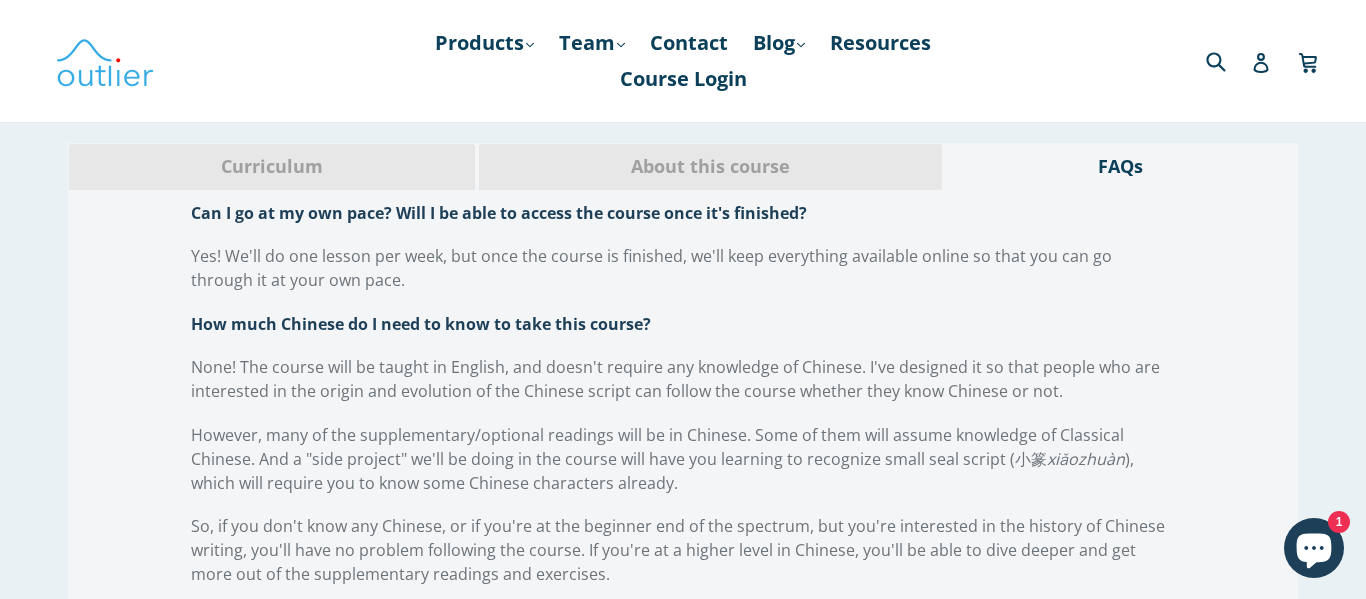 click on "About this course" at bounding box center (710, 167) 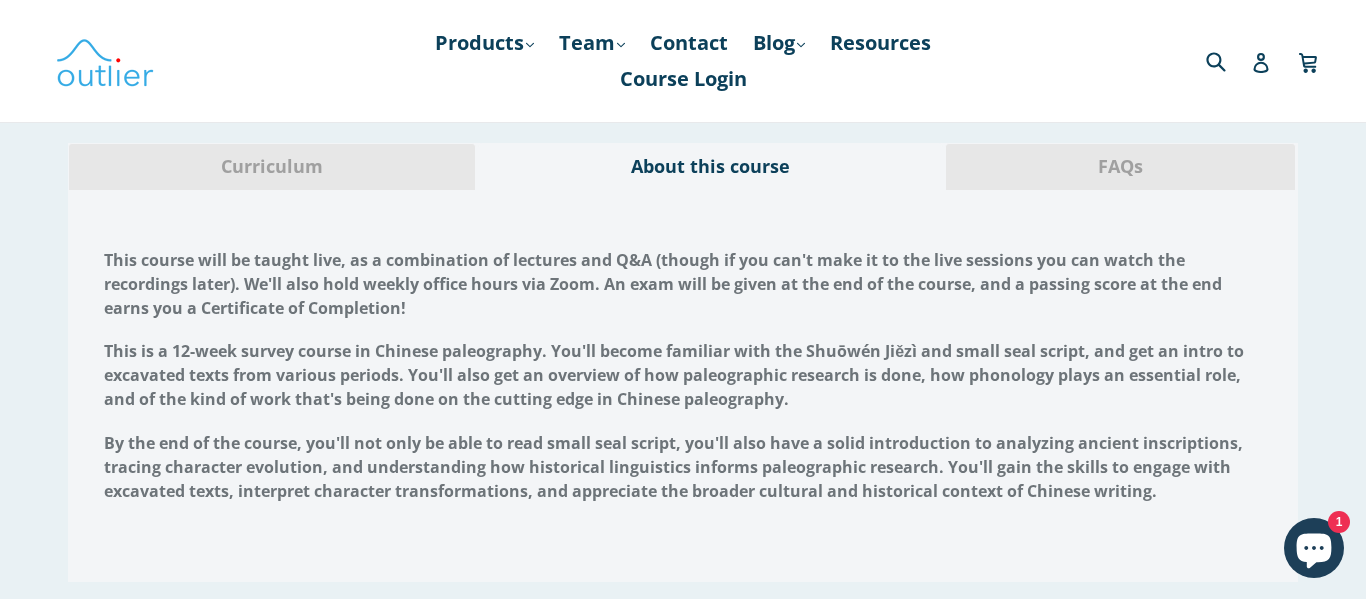 click on "Curriculum" at bounding box center (272, 167) 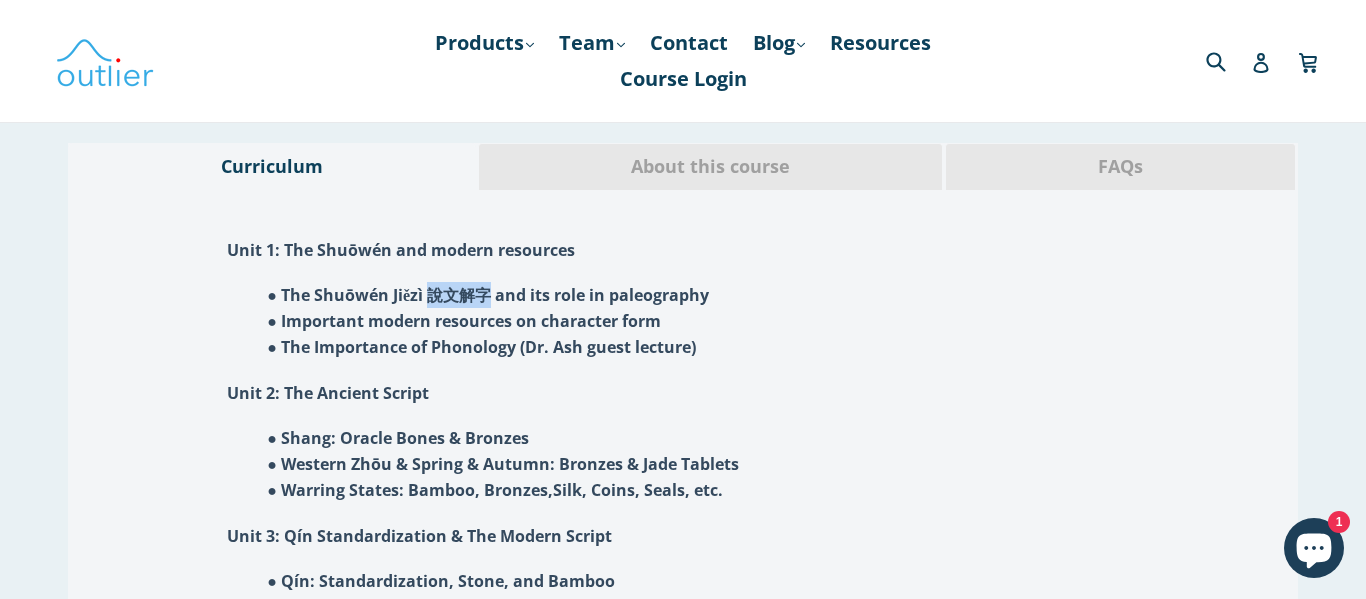 drag, startPoint x: 436, startPoint y: 292, endPoint x: 490, endPoint y: 301, distance: 54.74486 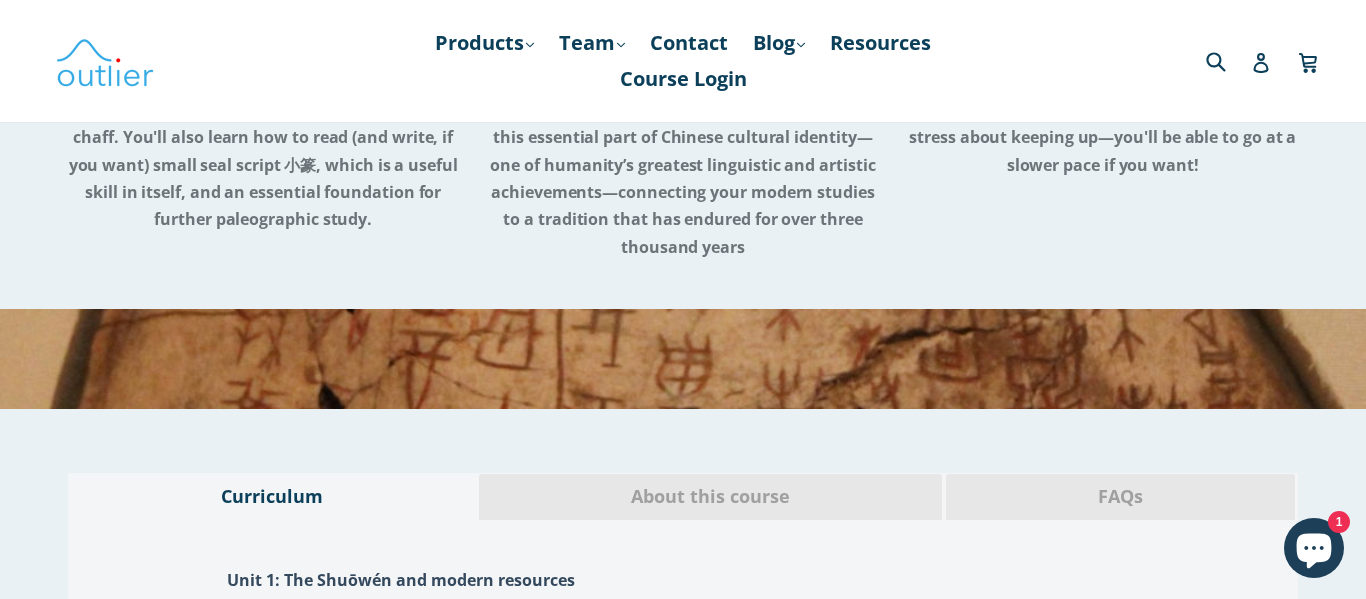 scroll, scrollTop: 980, scrollLeft: 0, axis: vertical 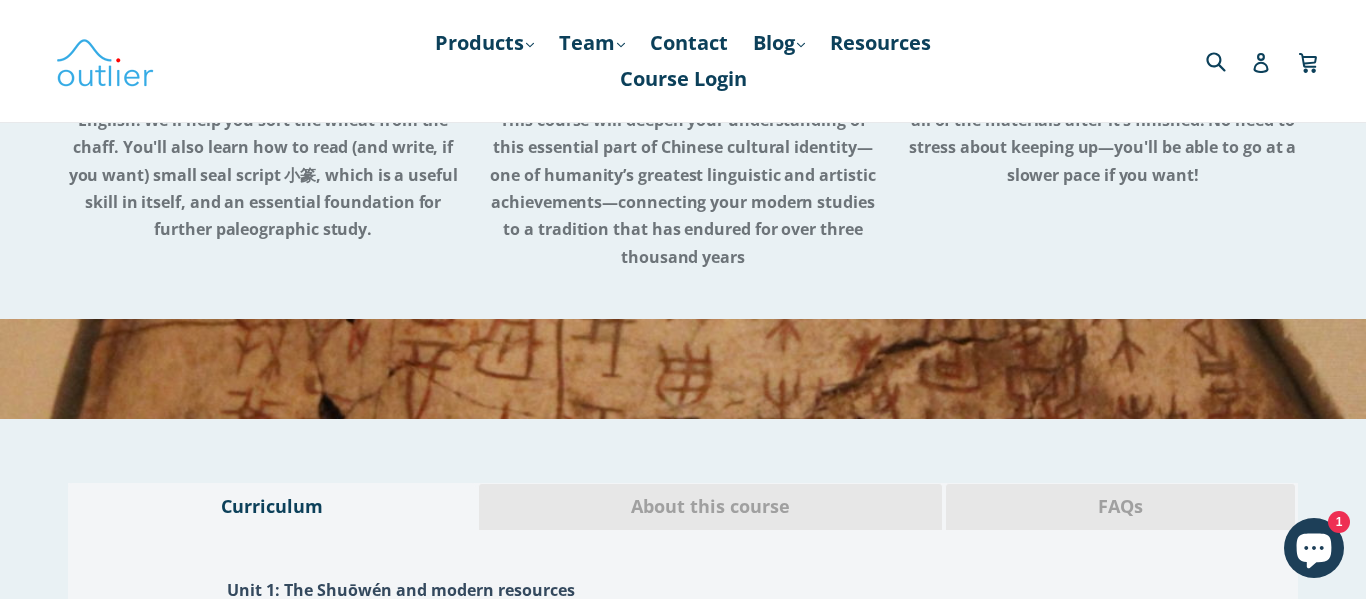 click on "About this course" at bounding box center (710, 507) 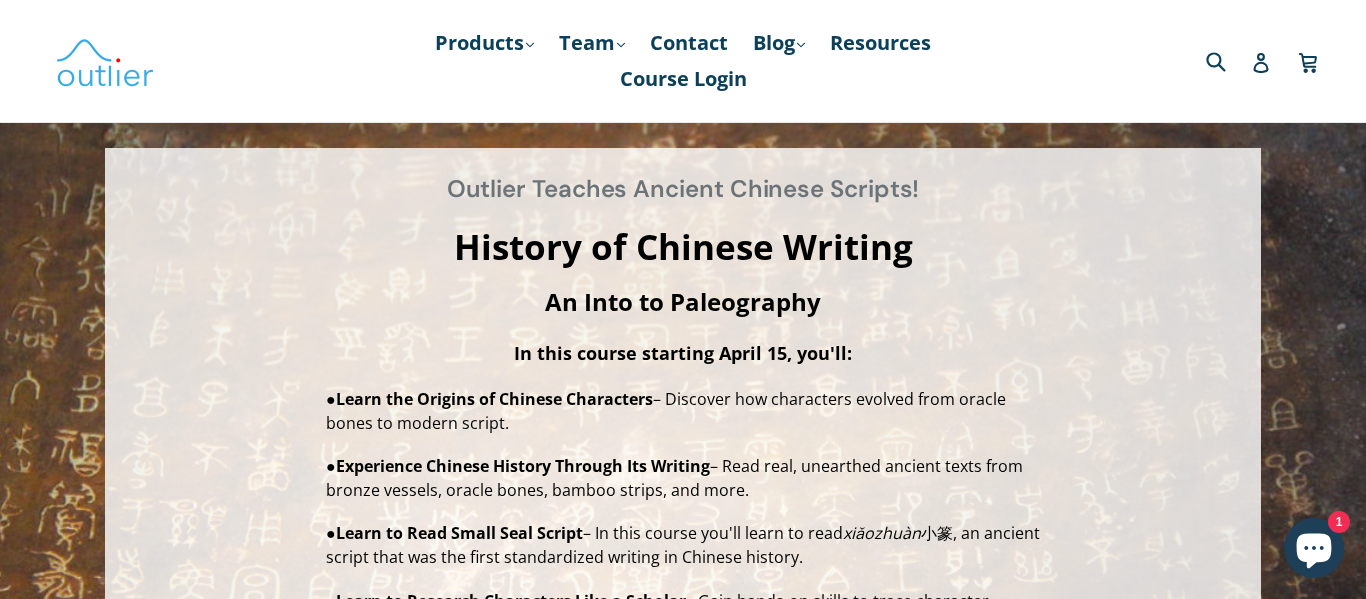 scroll, scrollTop: 0, scrollLeft: 0, axis: both 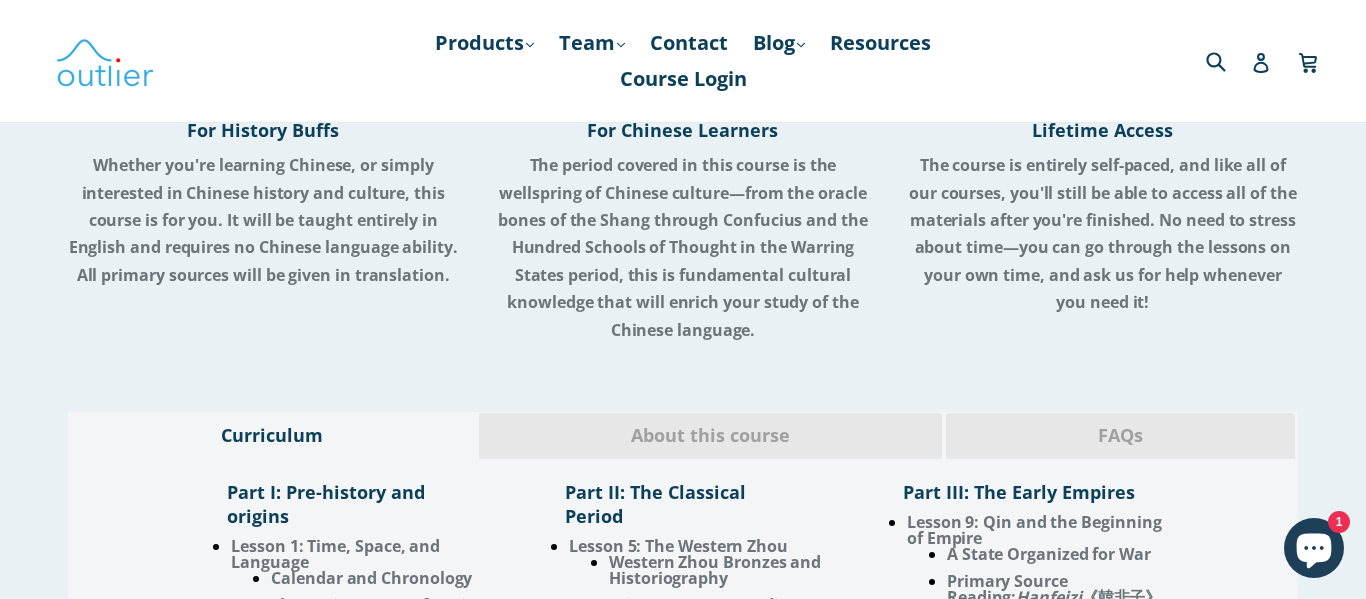 click on "About this course" at bounding box center [710, 435] 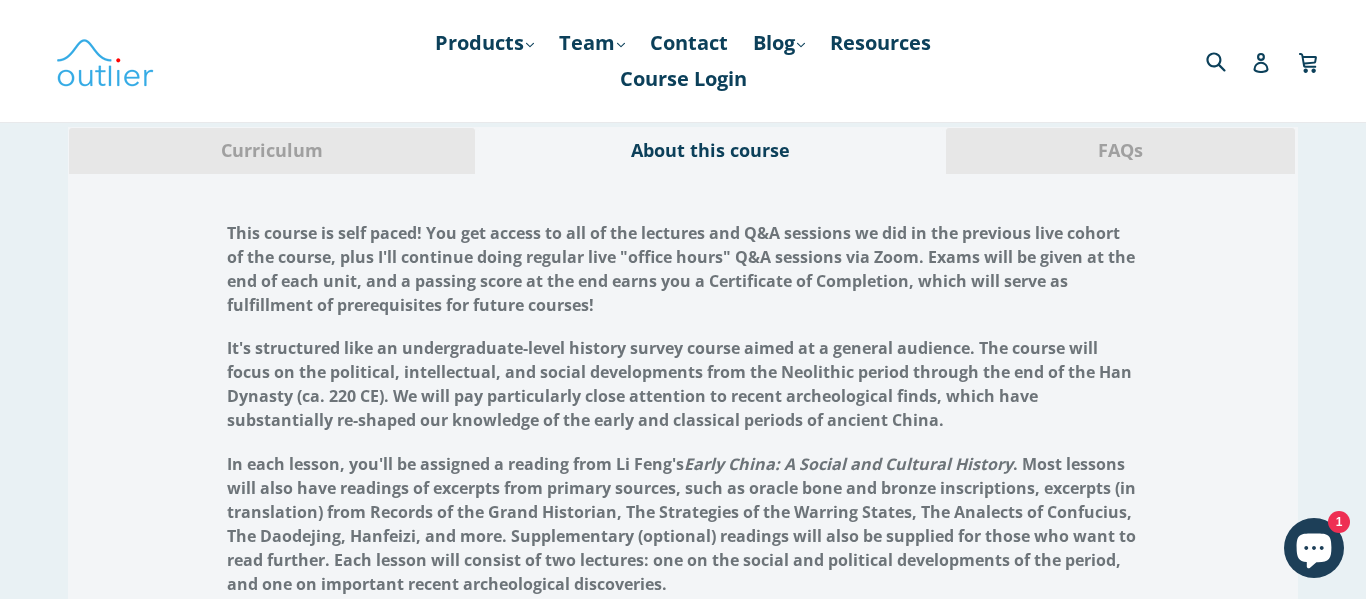scroll, scrollTop: 1880, scrollLeft: 0, axis: vertical 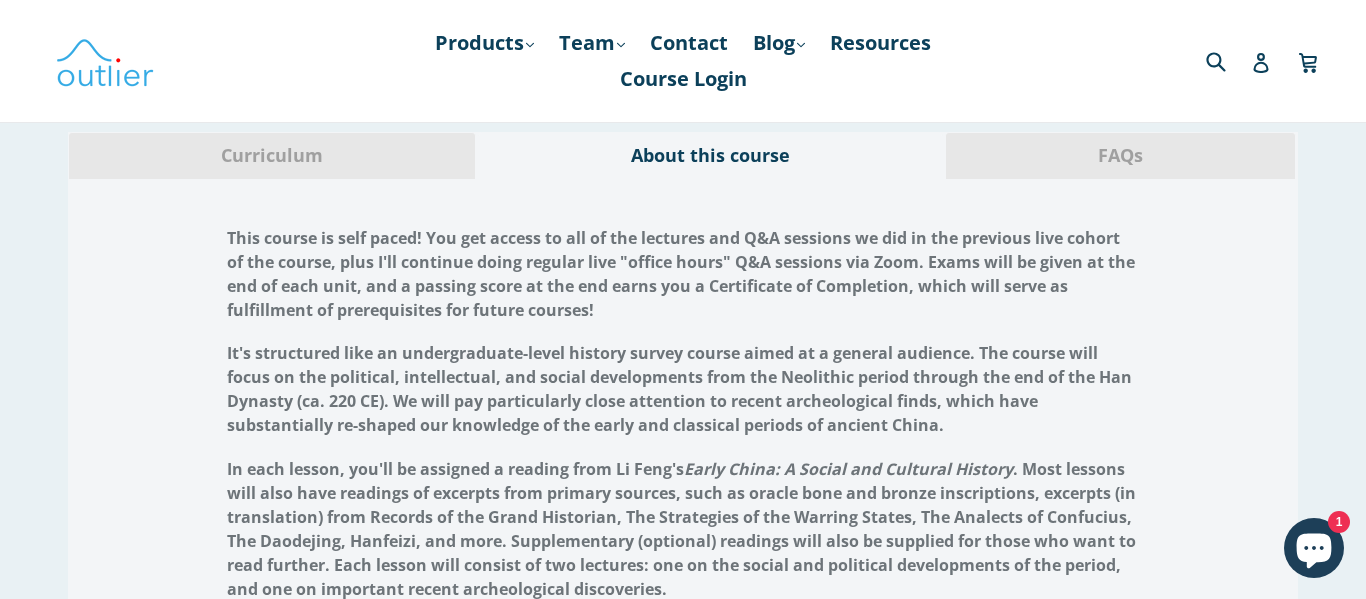 click on "Curriculum" at bounding box center (272, 156) 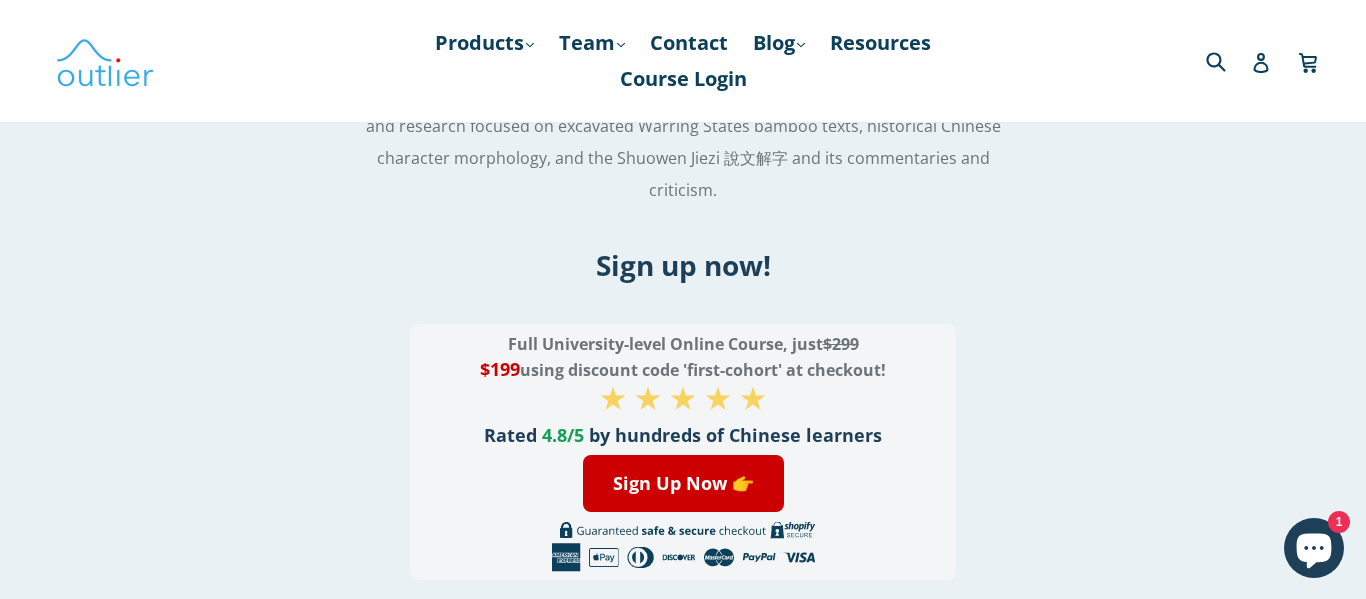 scroll, scrollTop: 4080, scrollLeft: 0, axis: vertical 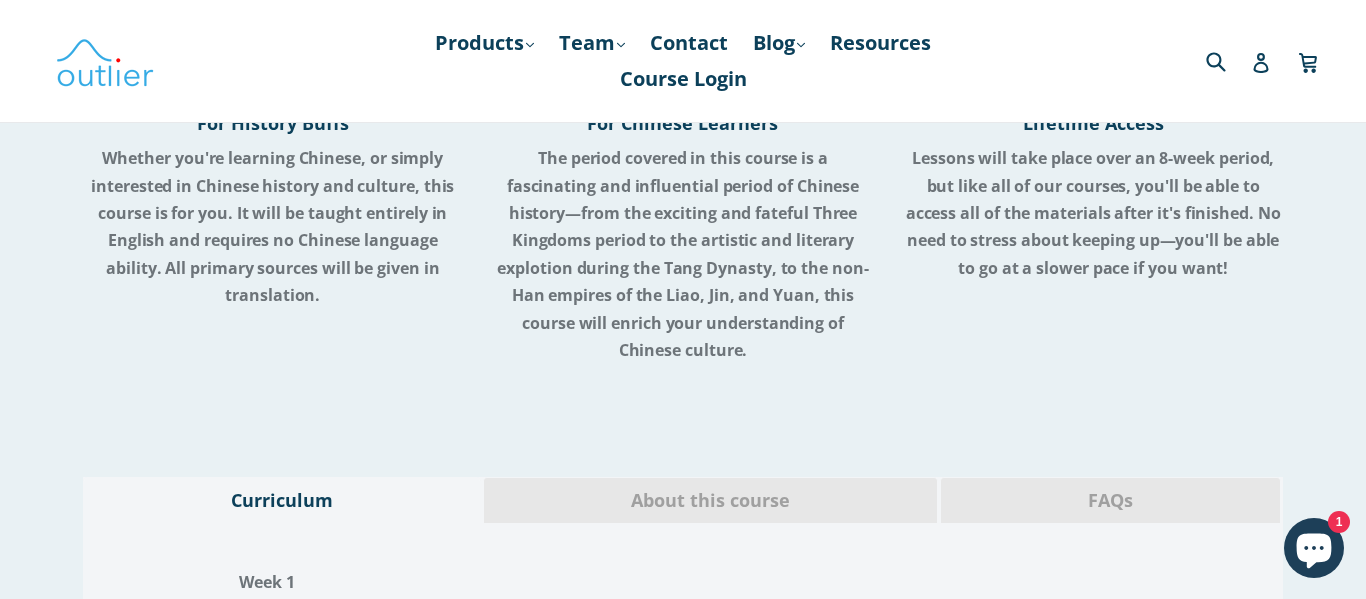 click on "About this course" at bounding box center (710, 500) 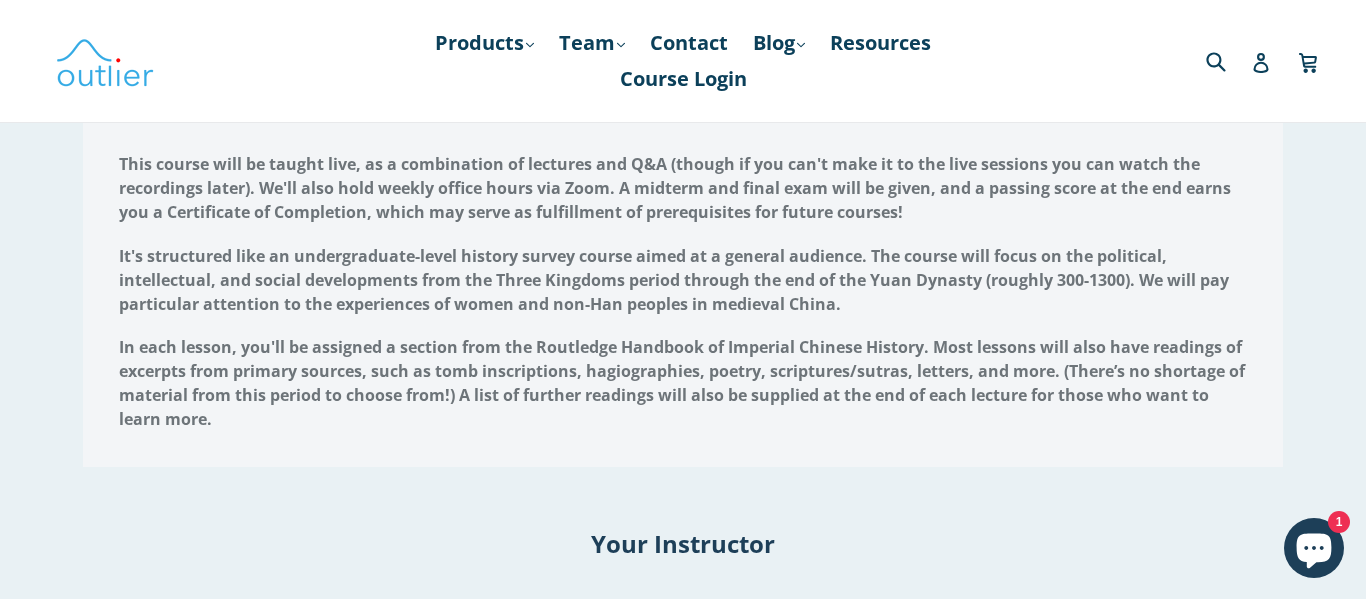 scroll, scrollTop: 2000, scrollLeft: 0, axis: vertical 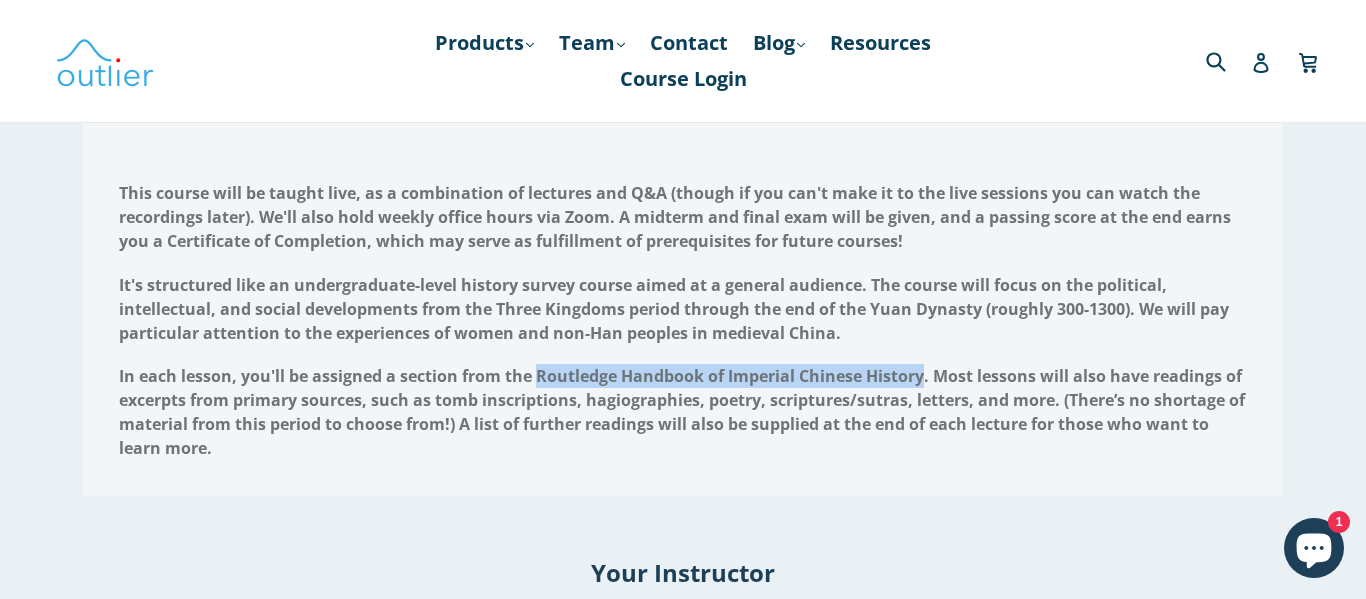 drag, startPoint x: 536, startPoint y: 397, endPoint x: 923, endPoint y: 402, distance: 387.0323 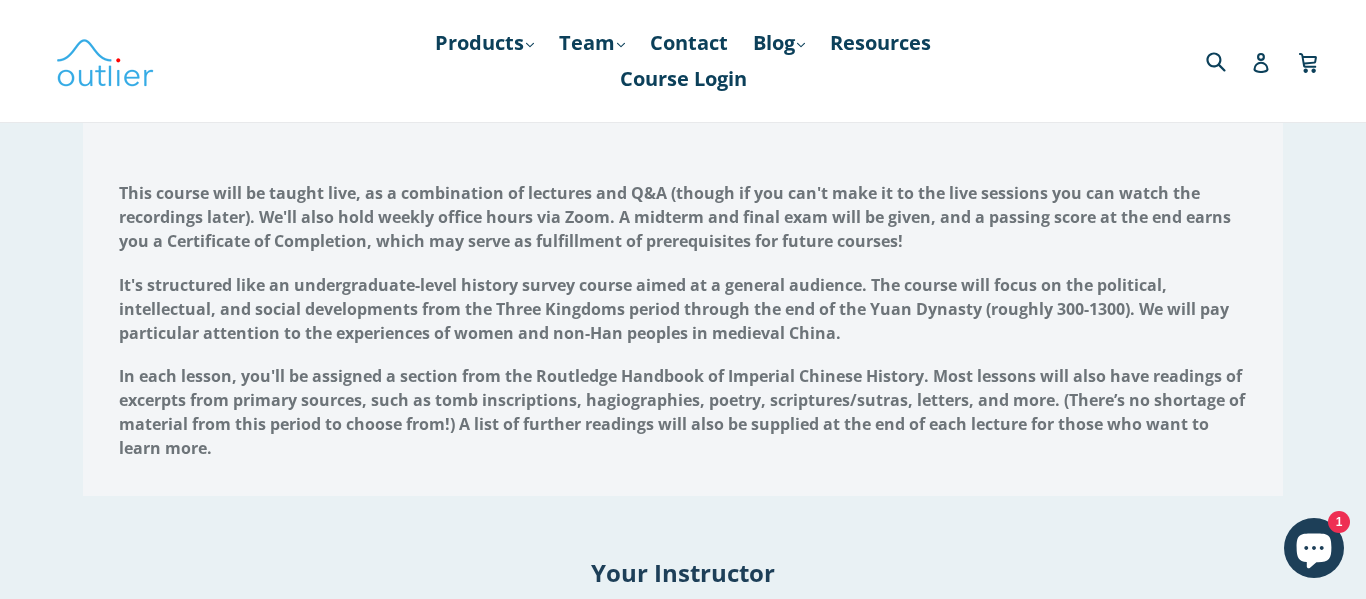 click on "FAQs" at bounding box center [1110, 101] 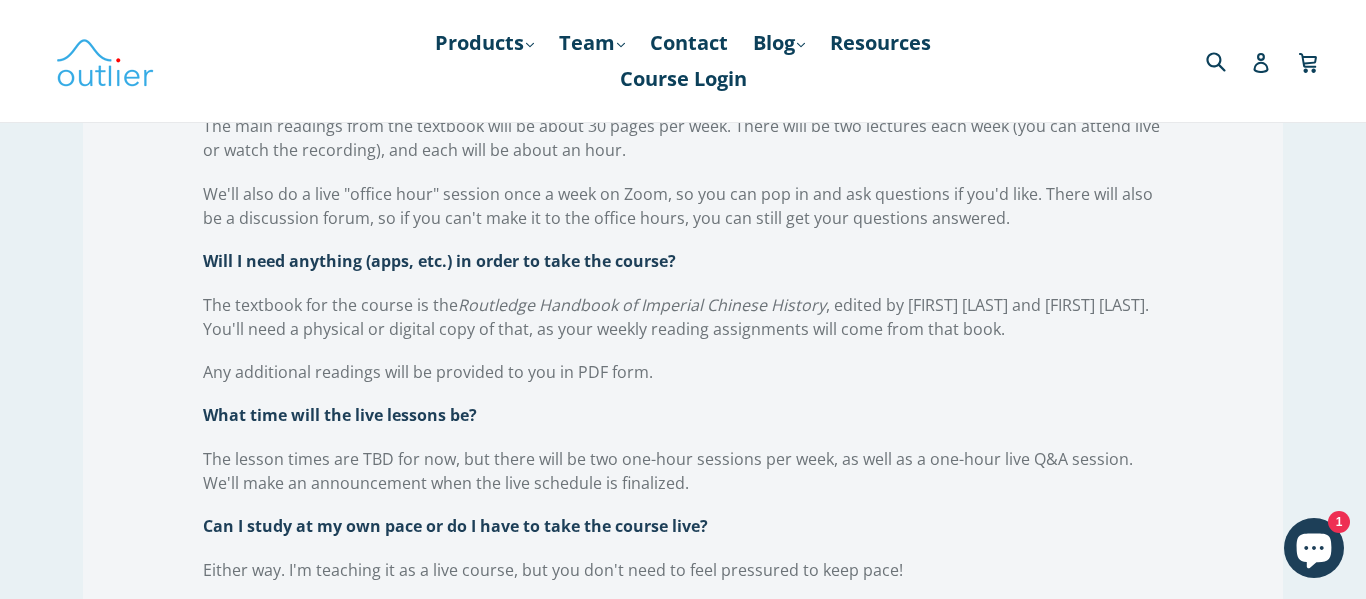 scroll, scrollTop: 2400, scrollLeft: 0, axis: vertical 